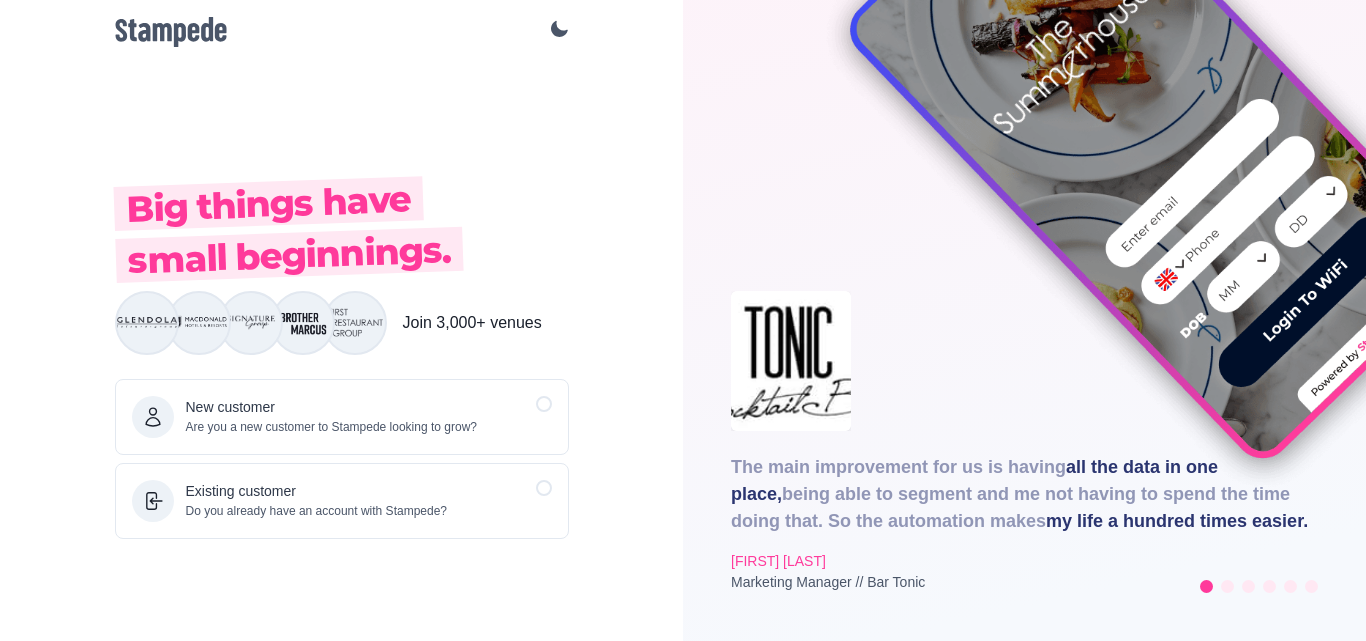 scroll, scrollTop: 0, scrollLeft: 0, axis: both 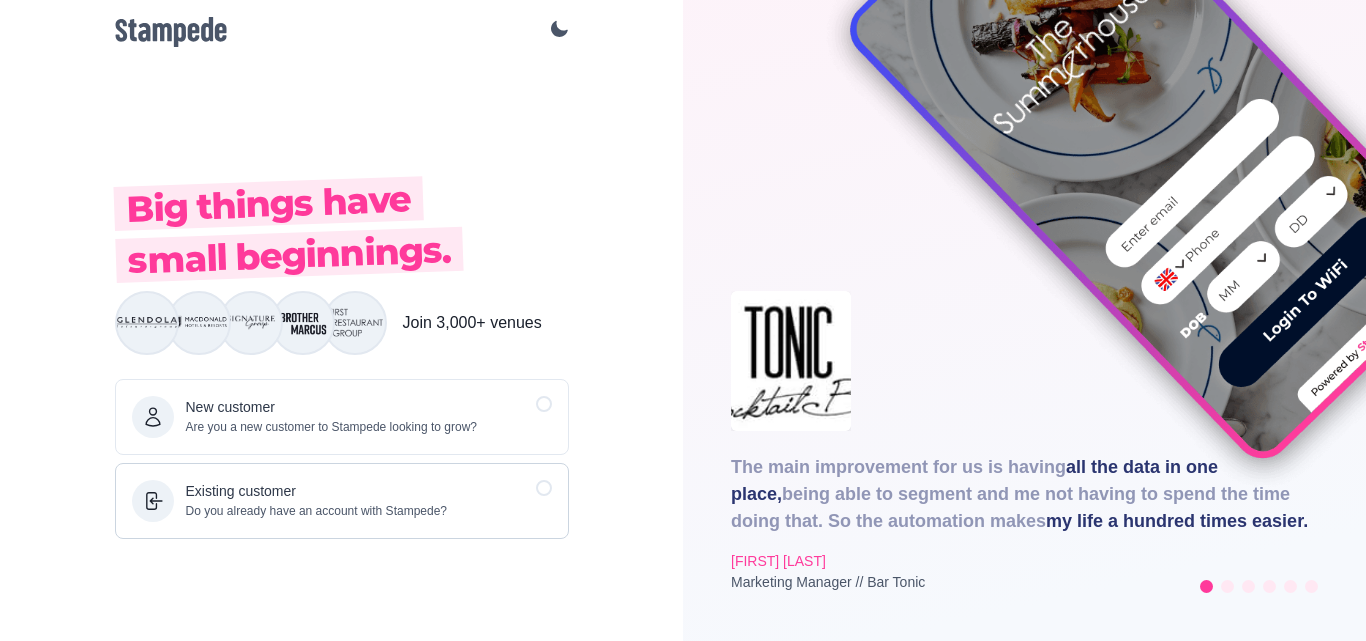click on "Existing customer" at bounding box center (317, 491) 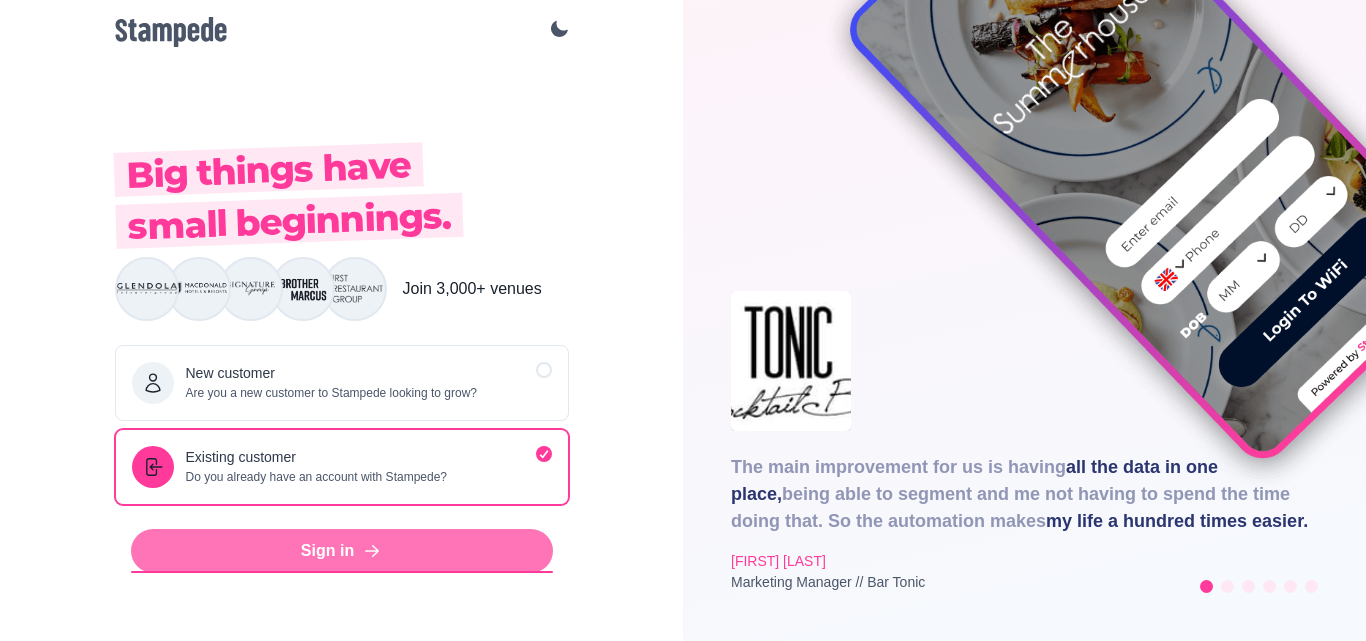 click 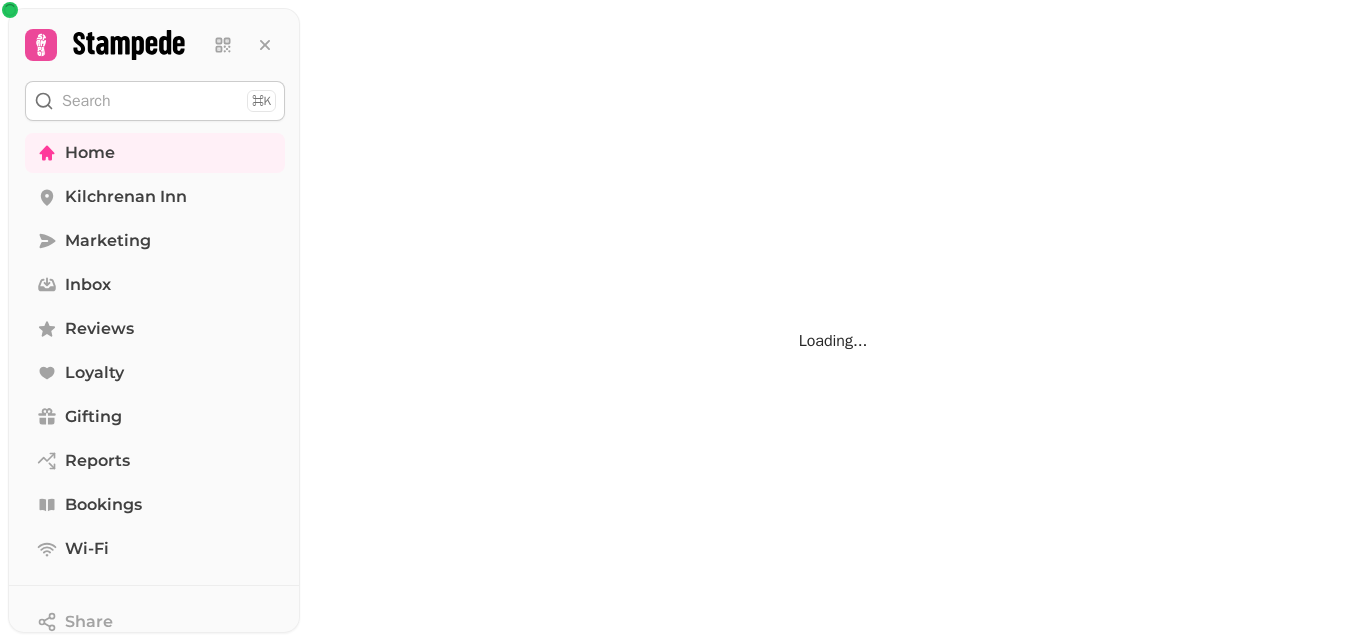 scroll, scrollTop: 0, scrollLeft: 0, axis: both 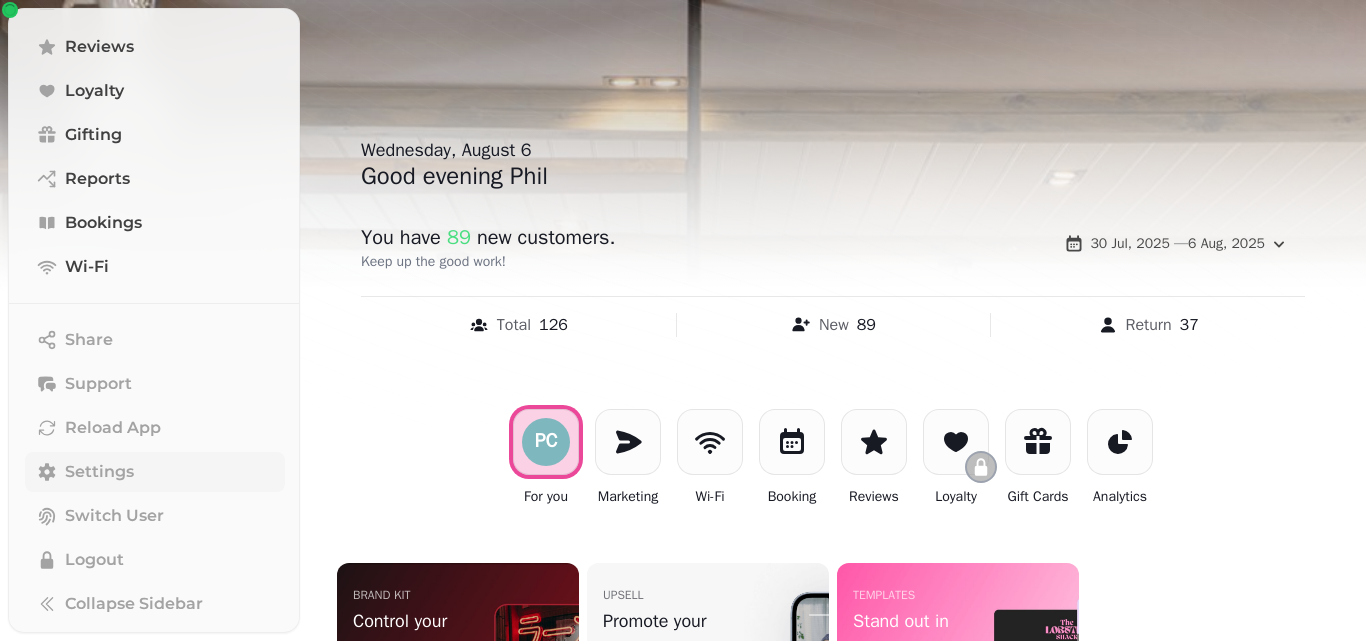 click on "Settings" at bounding box center (99, 472) 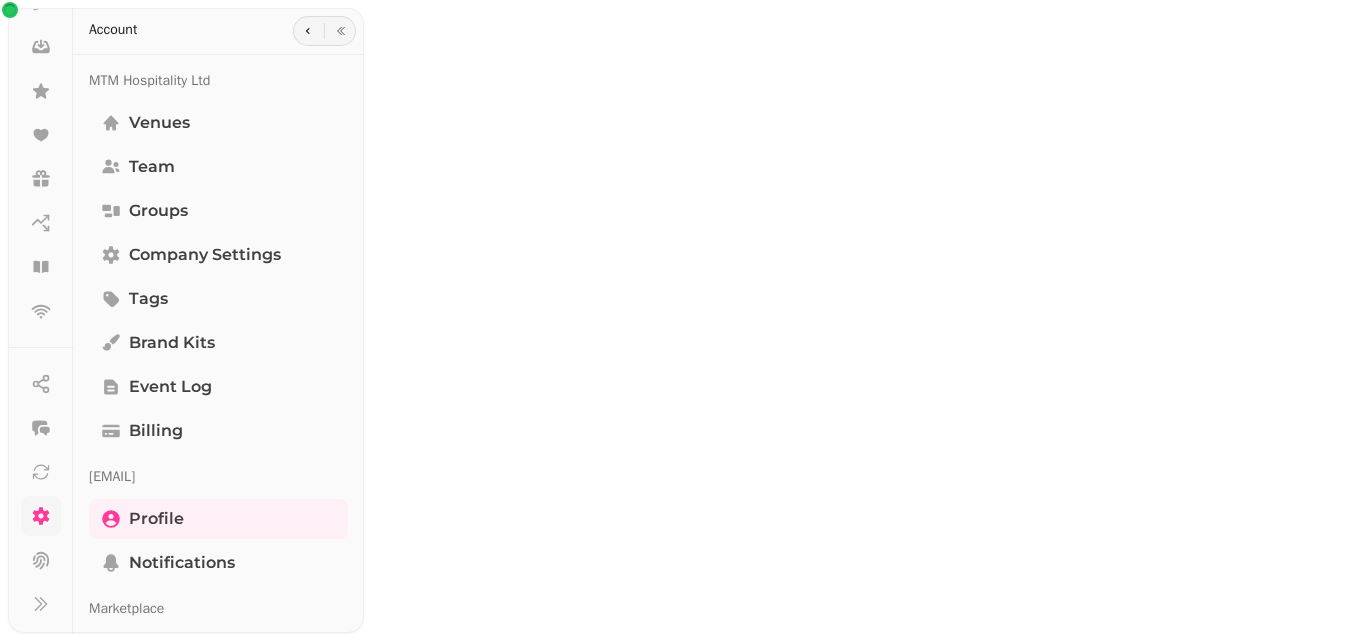 scroll, scrollTop: 230, scrollLeft: 0, axis: vertical 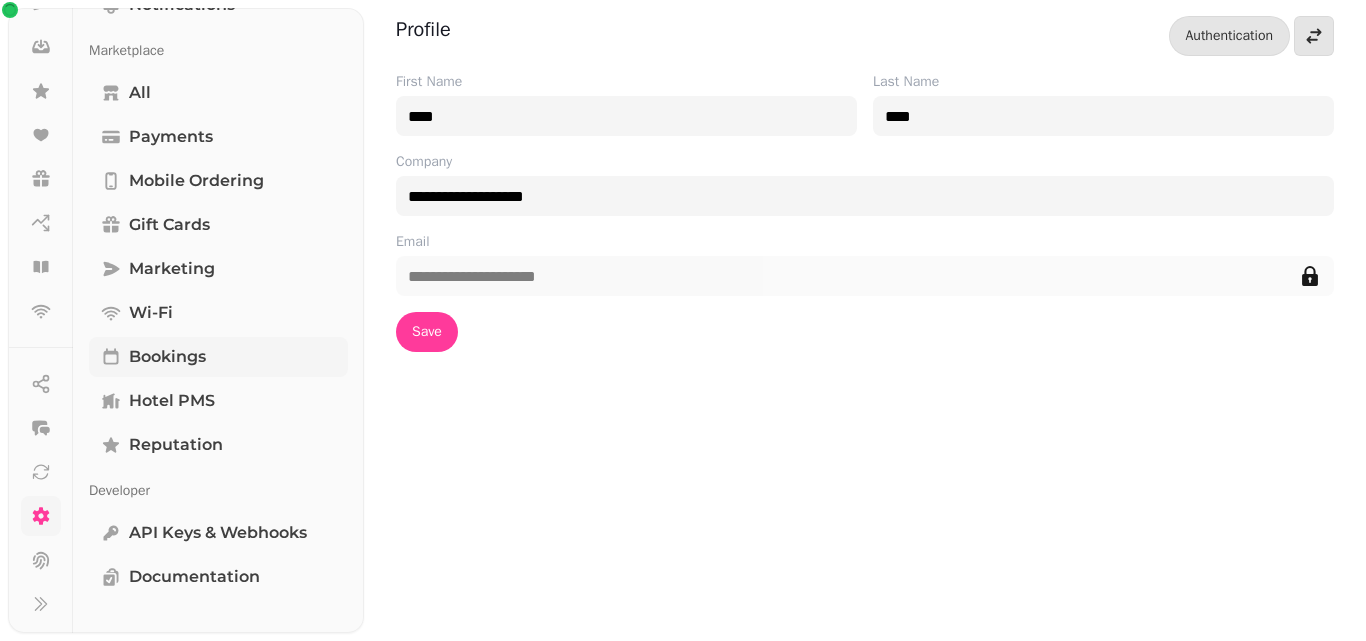 click on "Bookings" at bounding box center (218, 357) 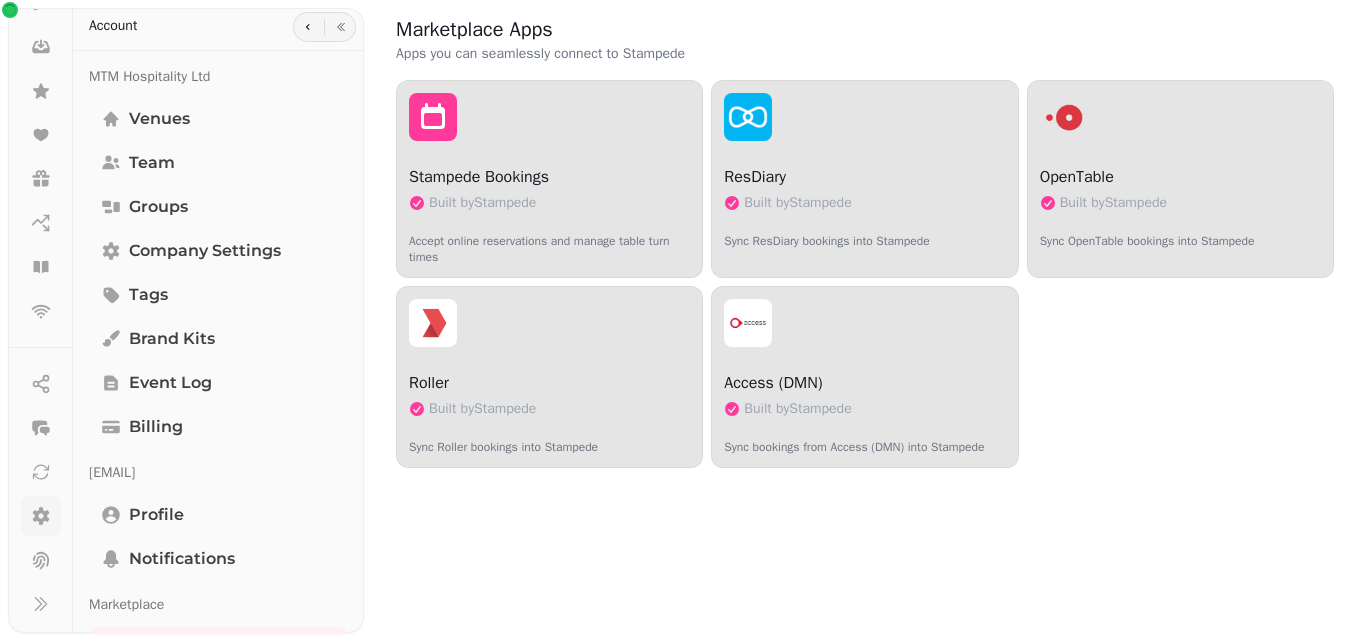 scroll, scrollTop: 558, scrollLeft: 0, axis: vertical 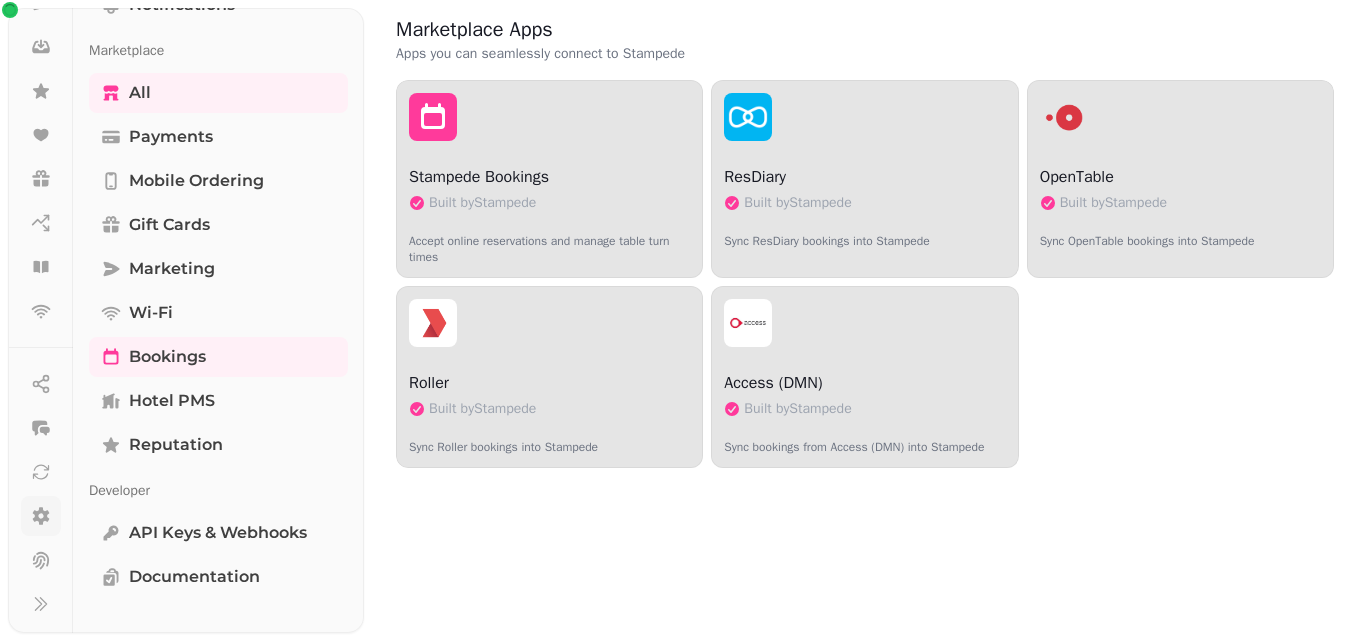 click 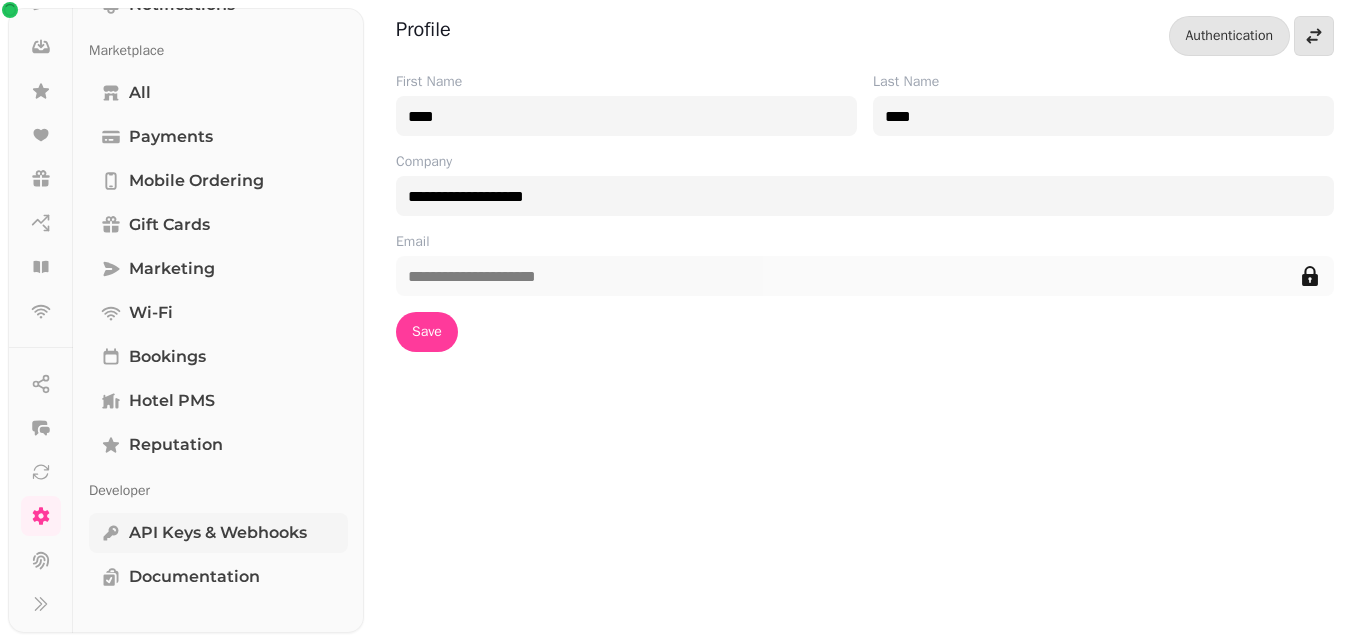 click on "API keys & webhooks" at bounding box center [218, 533] 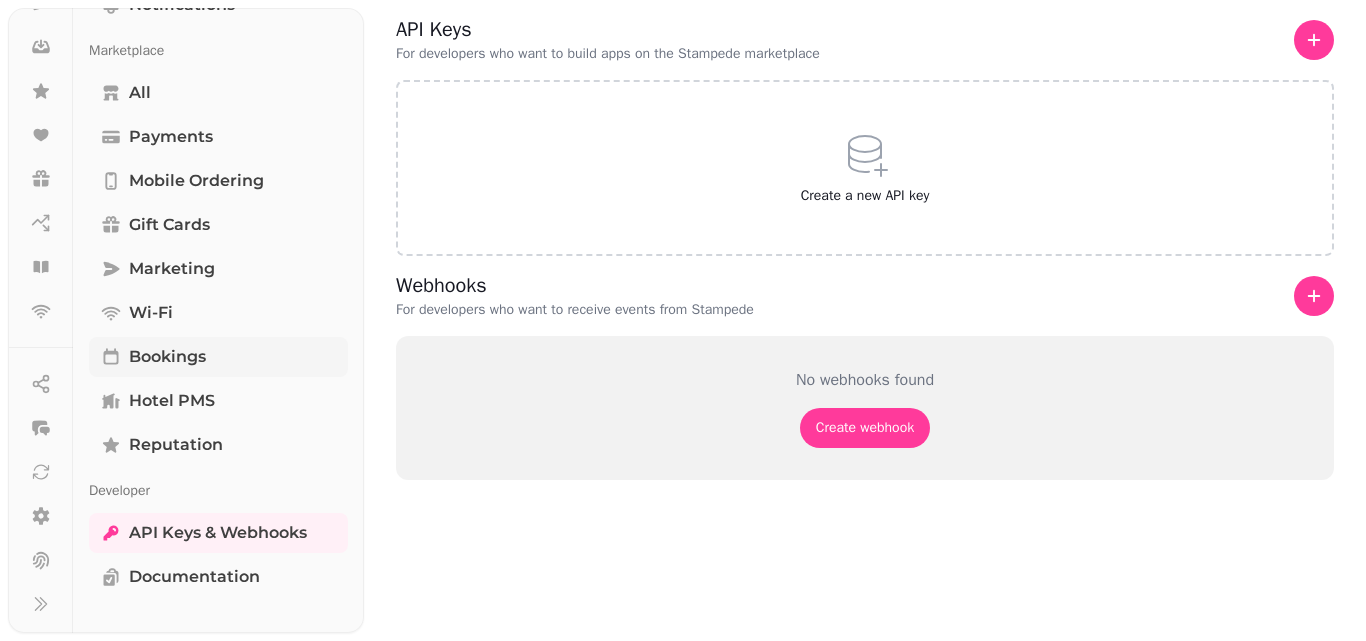 click on "Bookings" at bounding box center (218, 357) 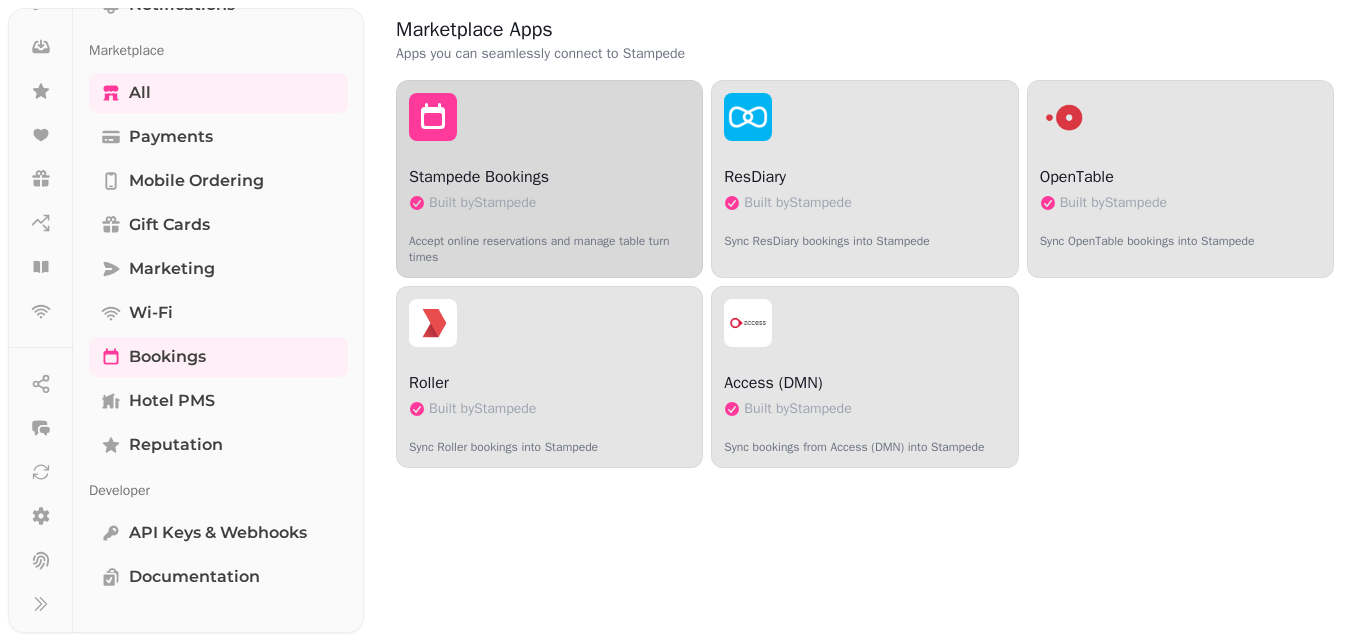 click on "Stampede Bookings Built by  Stampede Accept online reservations and manage table turn times" at bounding box center (549, 179) 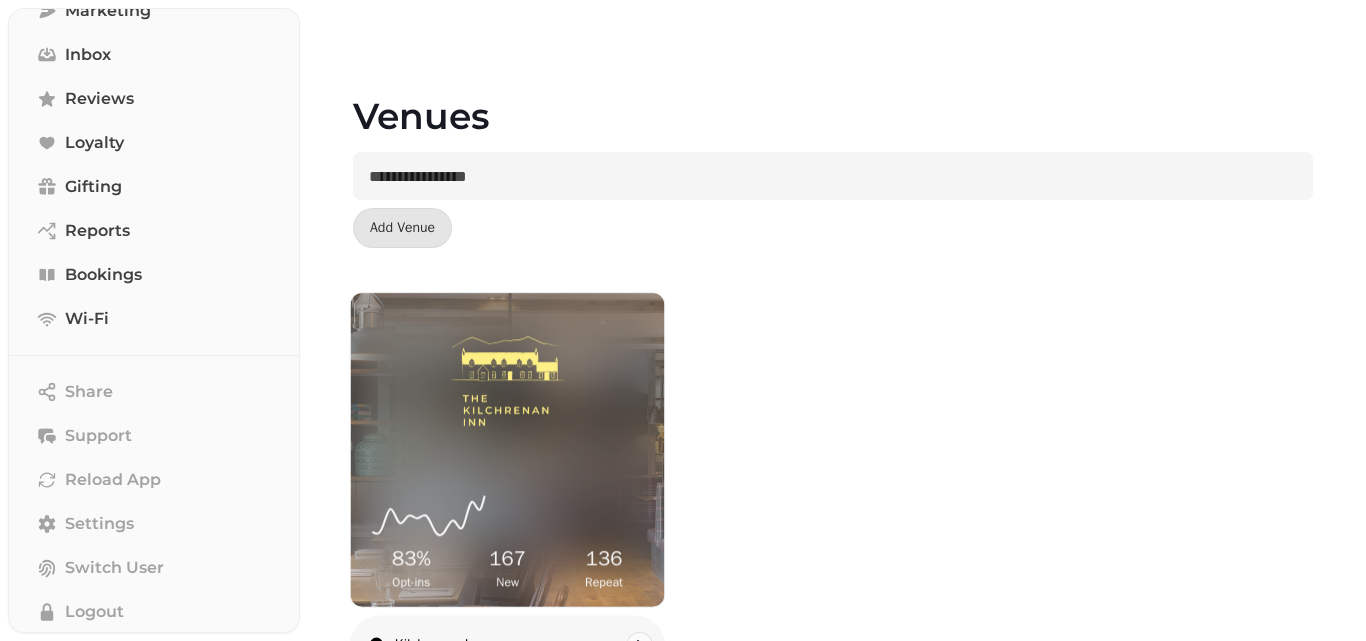 scroll, scrollTop: 78, scrollLeft: 0, axis: vertical 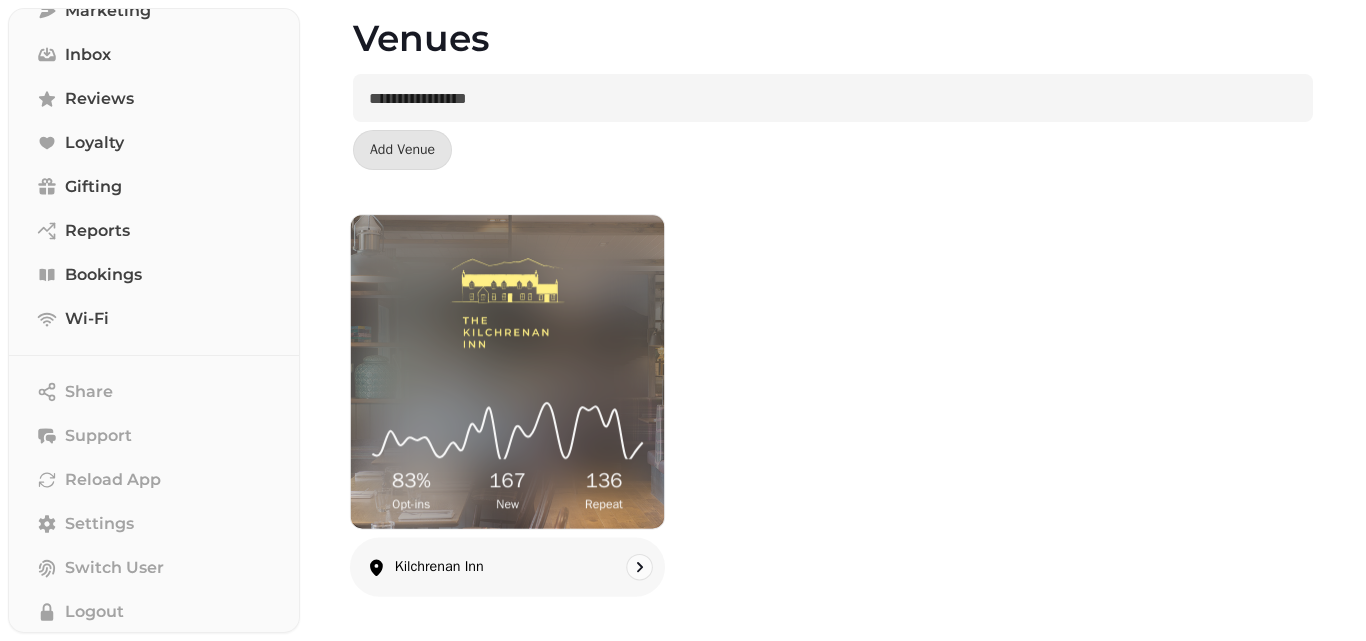click on "83 % Opt-ins 167 New 136 Repeat" at bounding box center [507, 371] 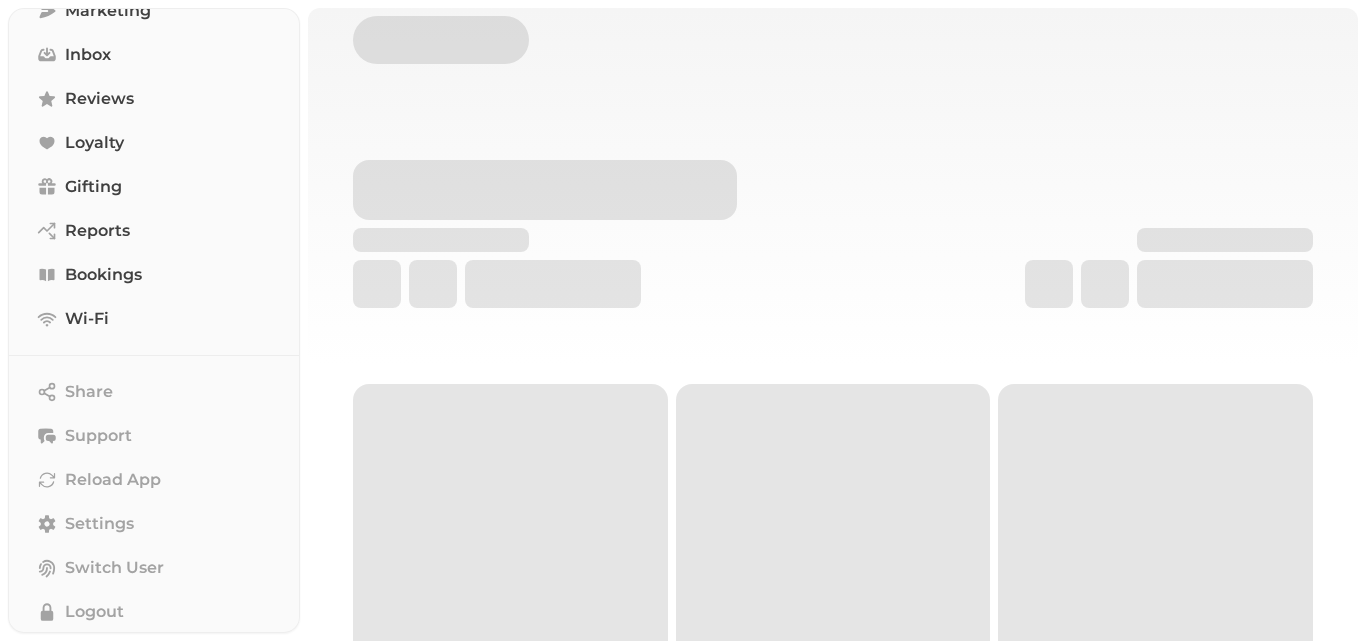 scroll, scrollTop: 0, scrollLeft: 0, axis: both 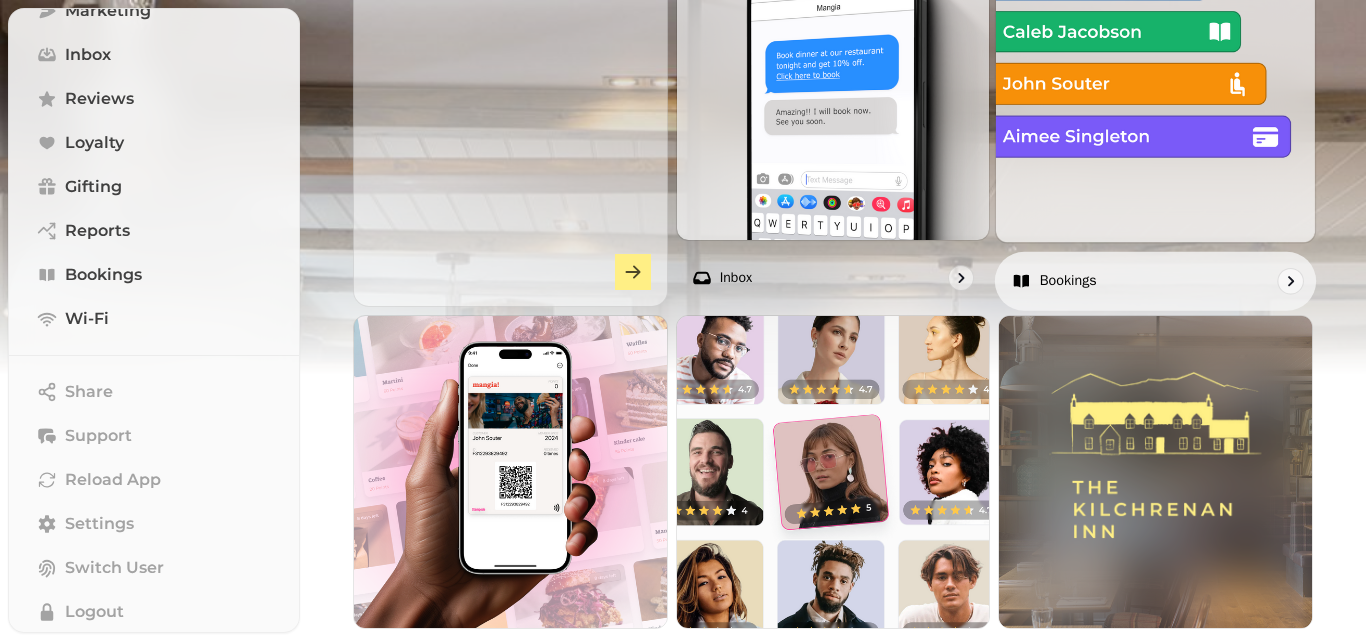 click at bounding box center [1155, 82] 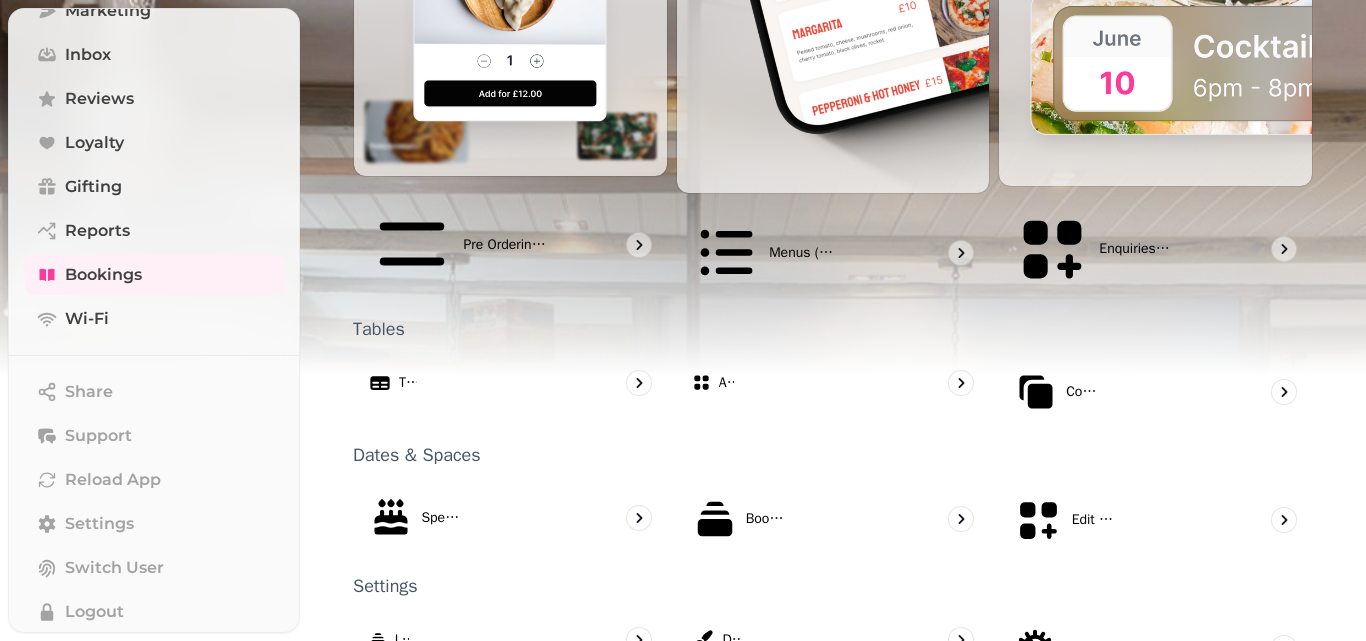 scroll, scrollTop: 1277, scrollLeft: 0, axis: vertical 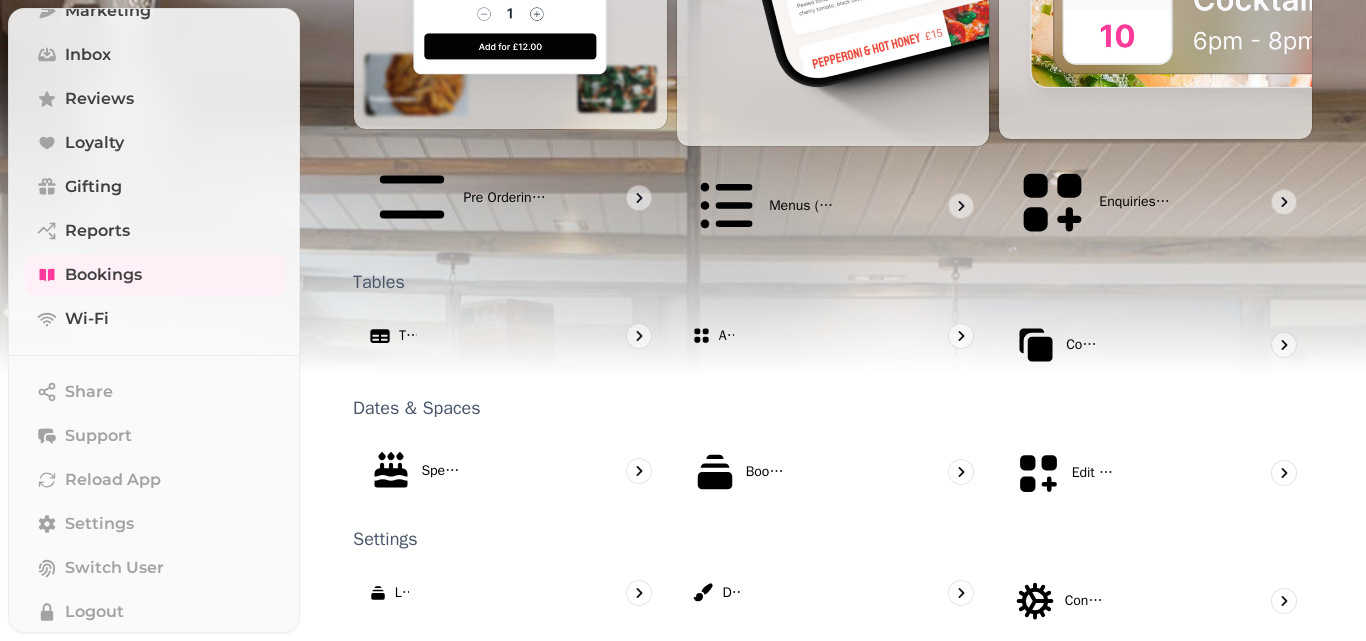click on "reserve" at bounding box center (510, 789) 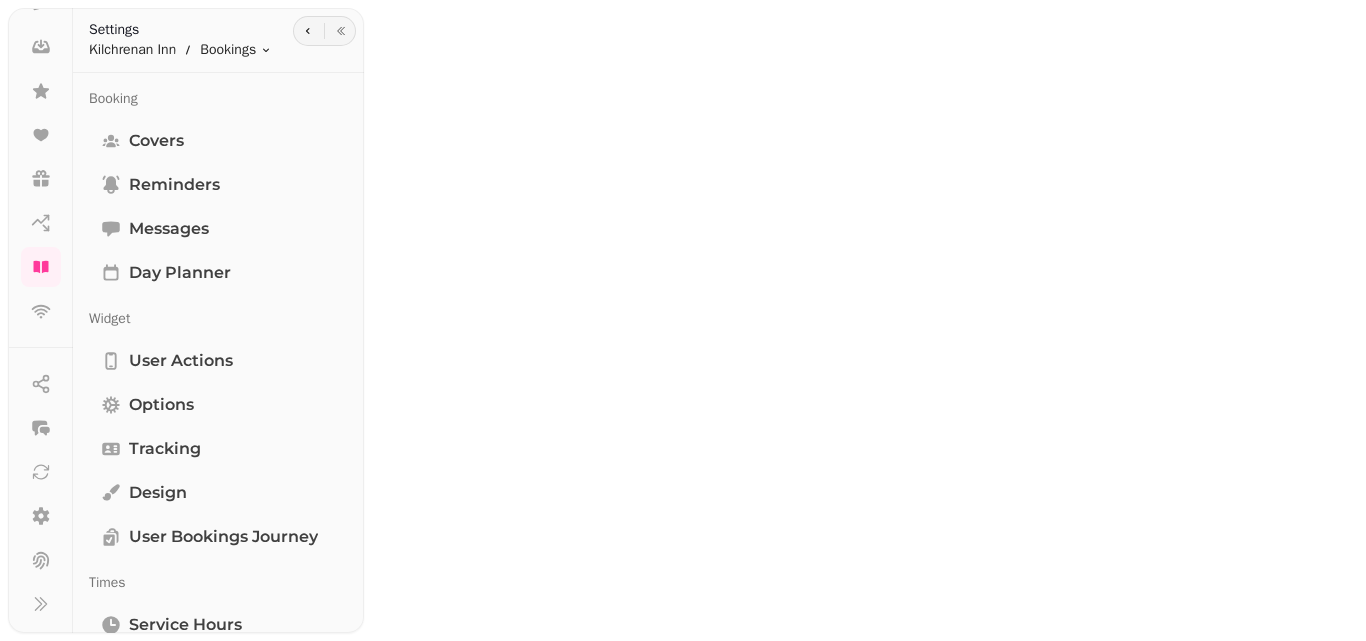 scroll, scrollTop: 0, scrollLeft: 0, axis: both 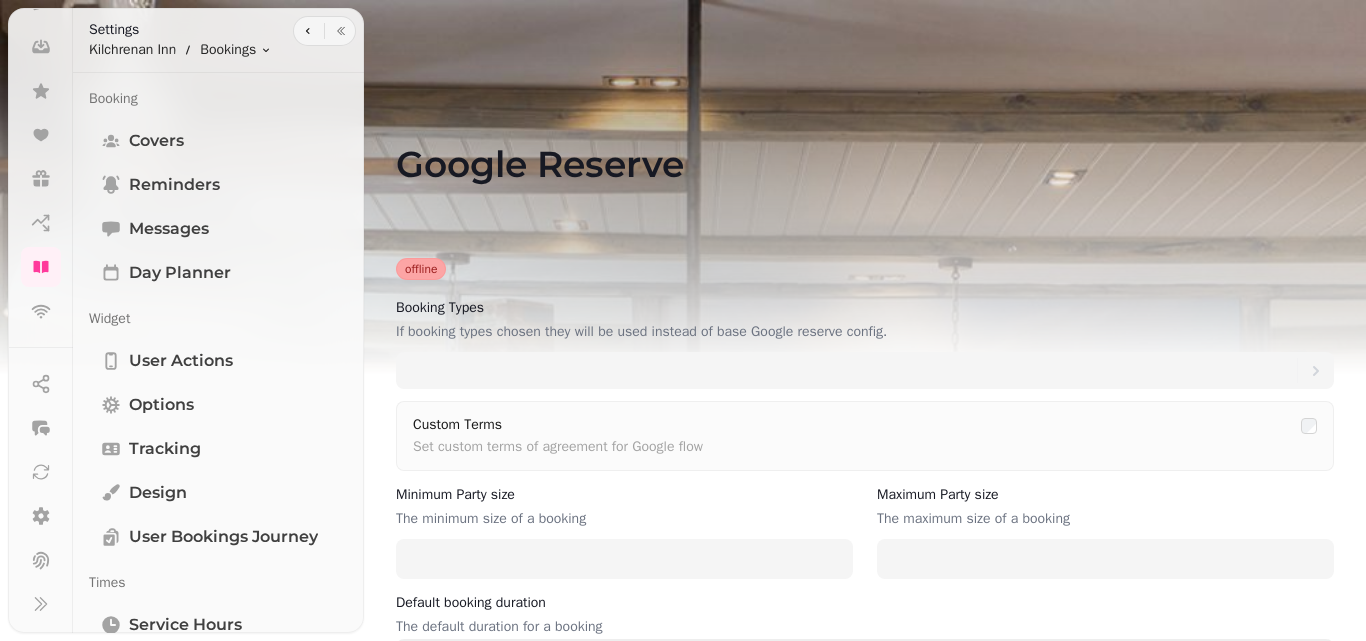 type on "***" 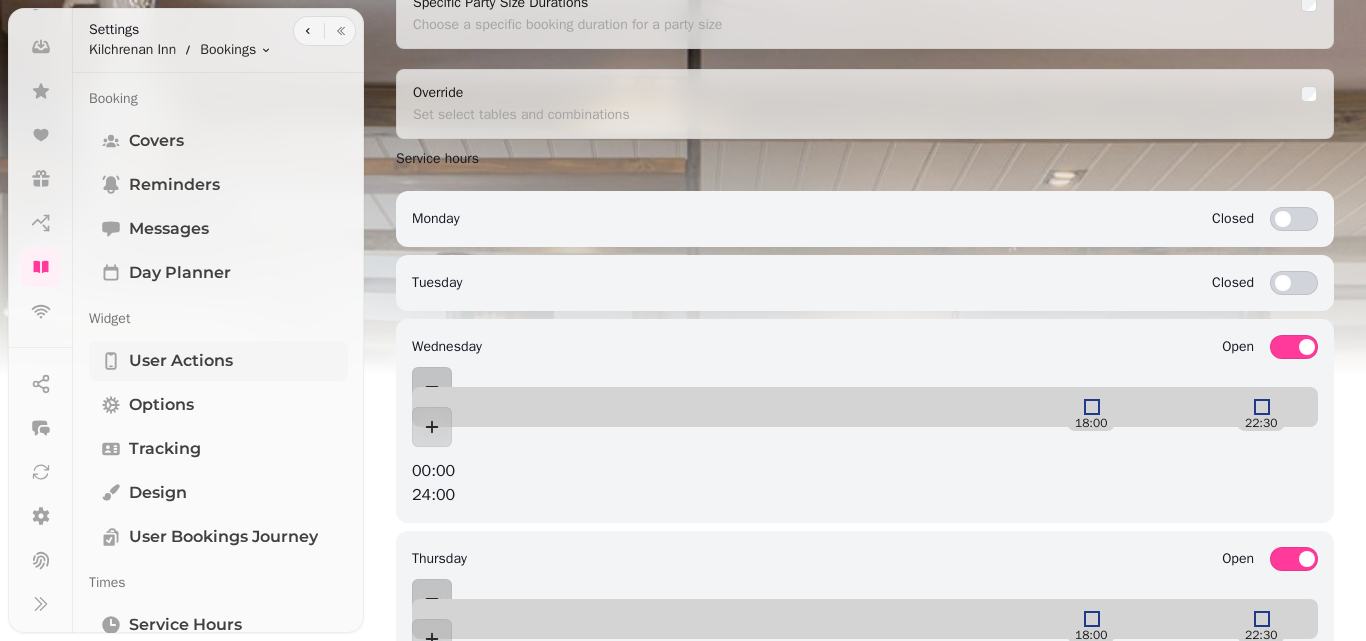 scroll, scrollTop: 819, scrollLeft: 0, axis: vertical 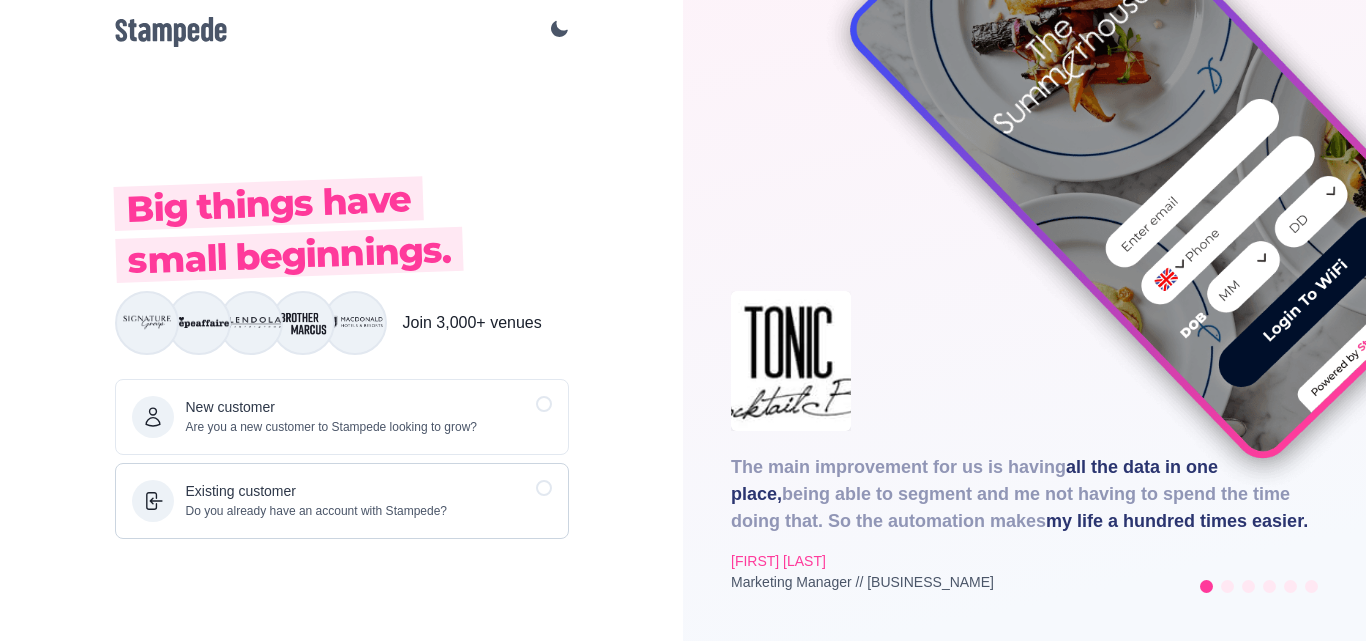 click on "Existing customer Do you already have an account with Stampede?" at bounding box center [330, 501] 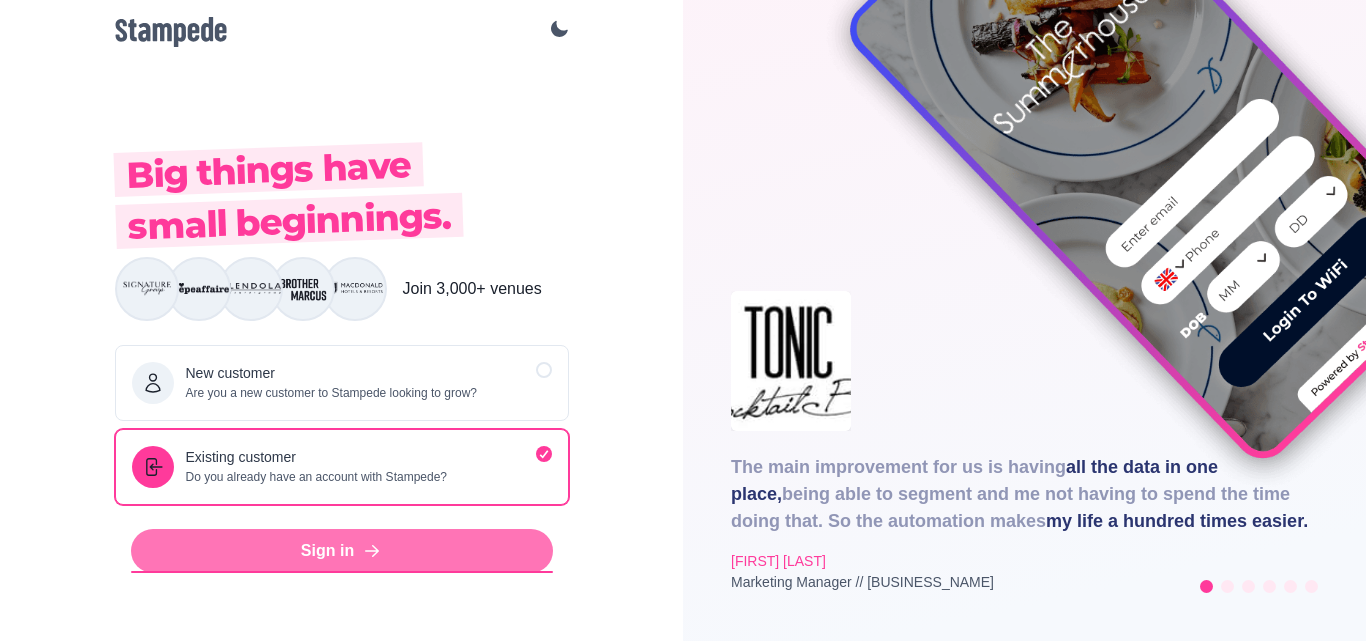 click on "Sign in" at bounding box center (342, 551) 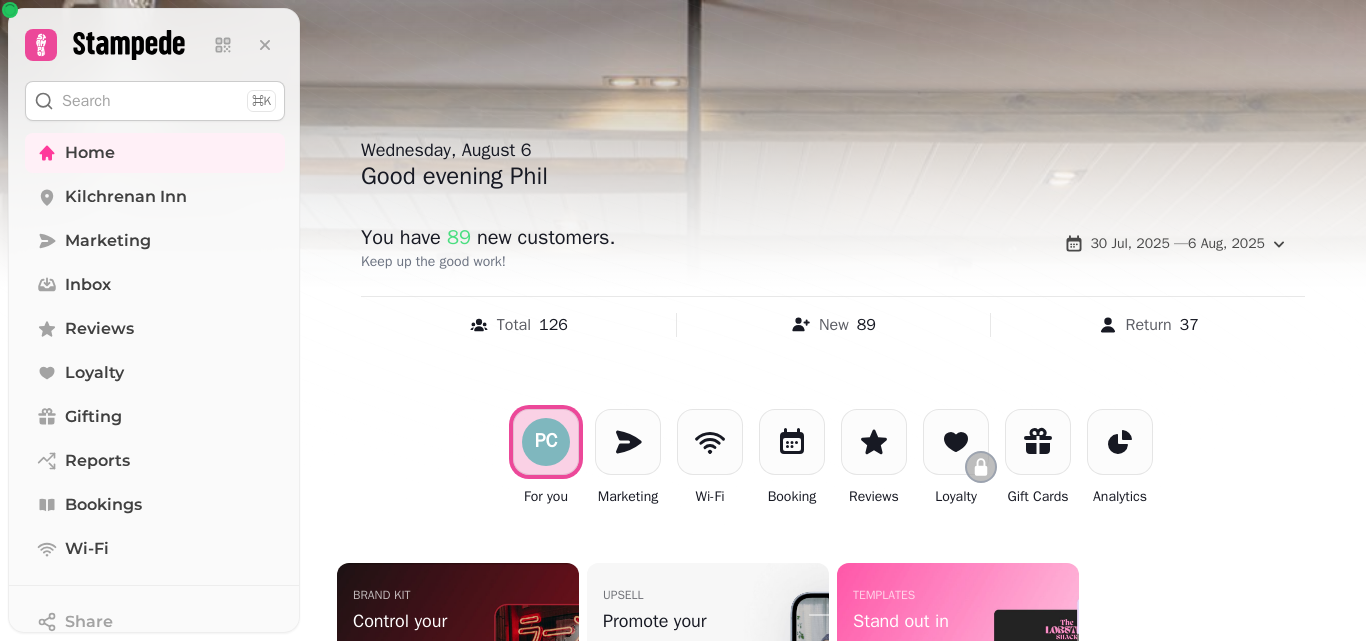 scroll, scrollTop: 0, scrollLeft: 0, axis: both 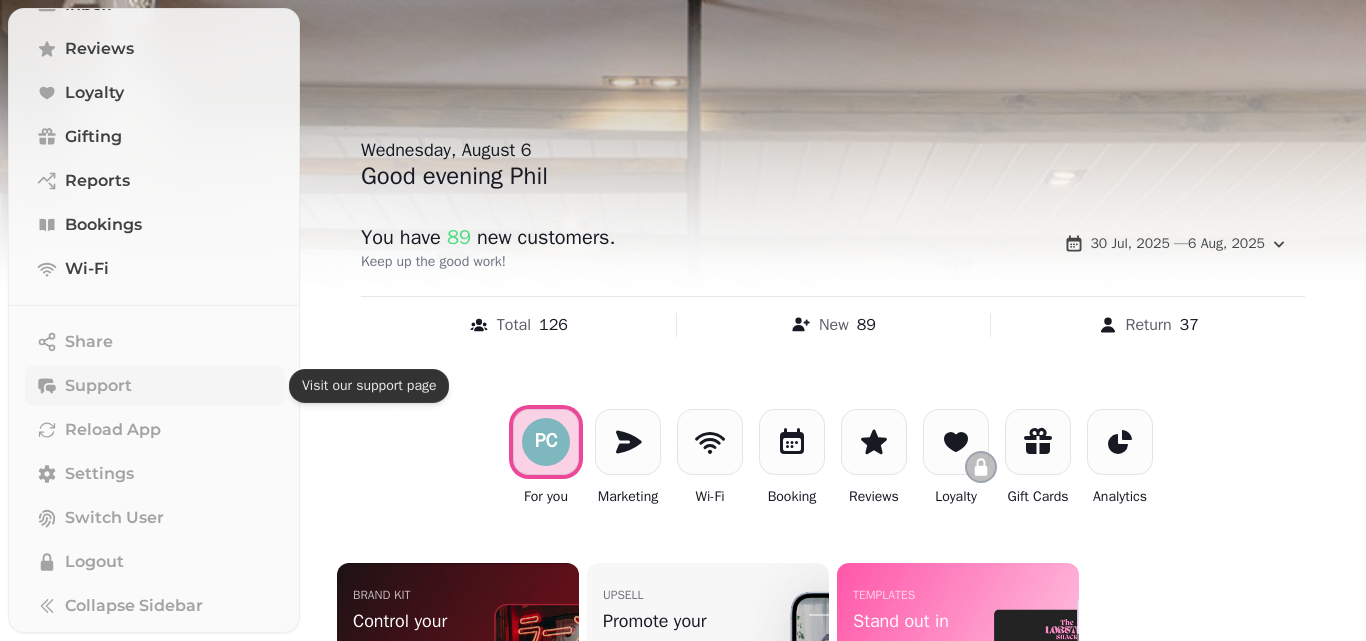 click on "Support" at bounding box center [155, 386] 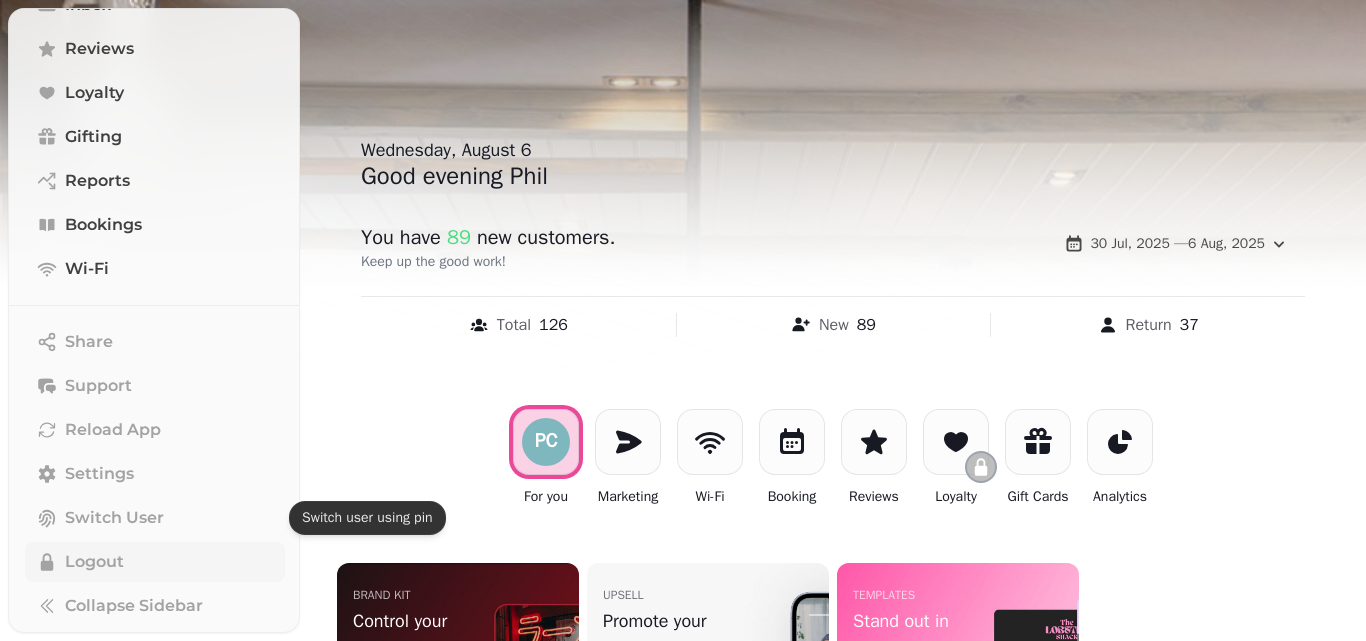 scroll, scrollTop: 282, scrollLeft: 0, axis: vertical 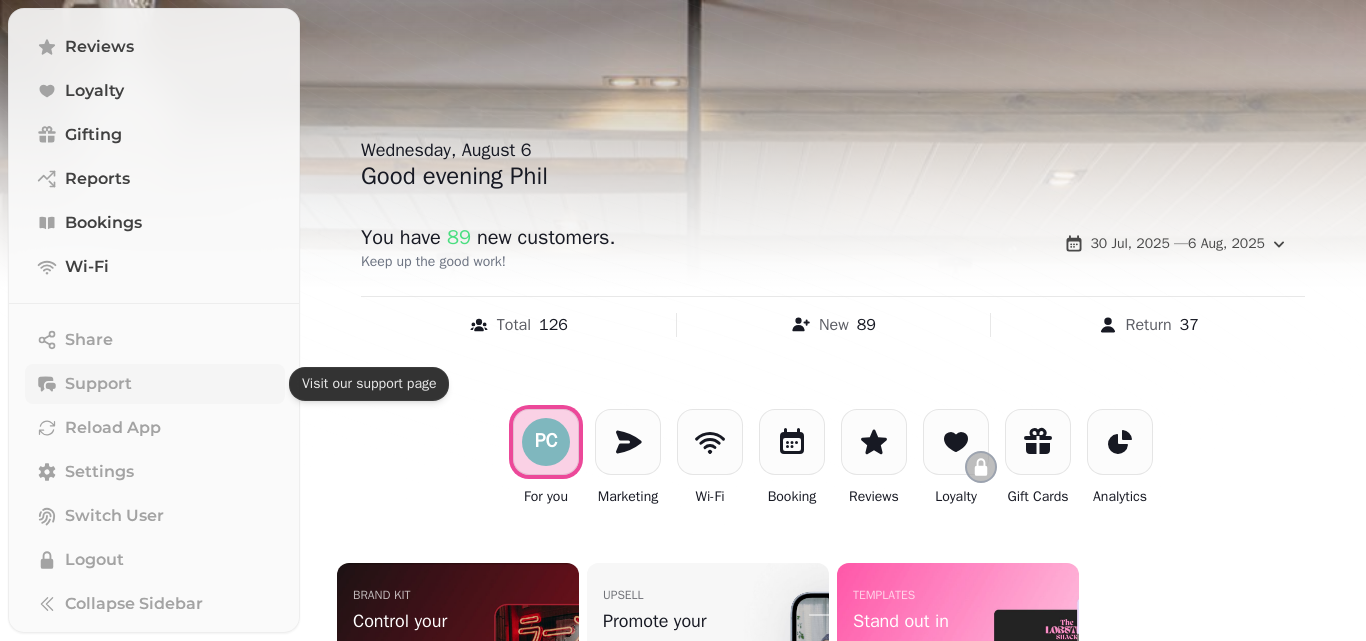 click on "Support" at bounding box center [155, 384] 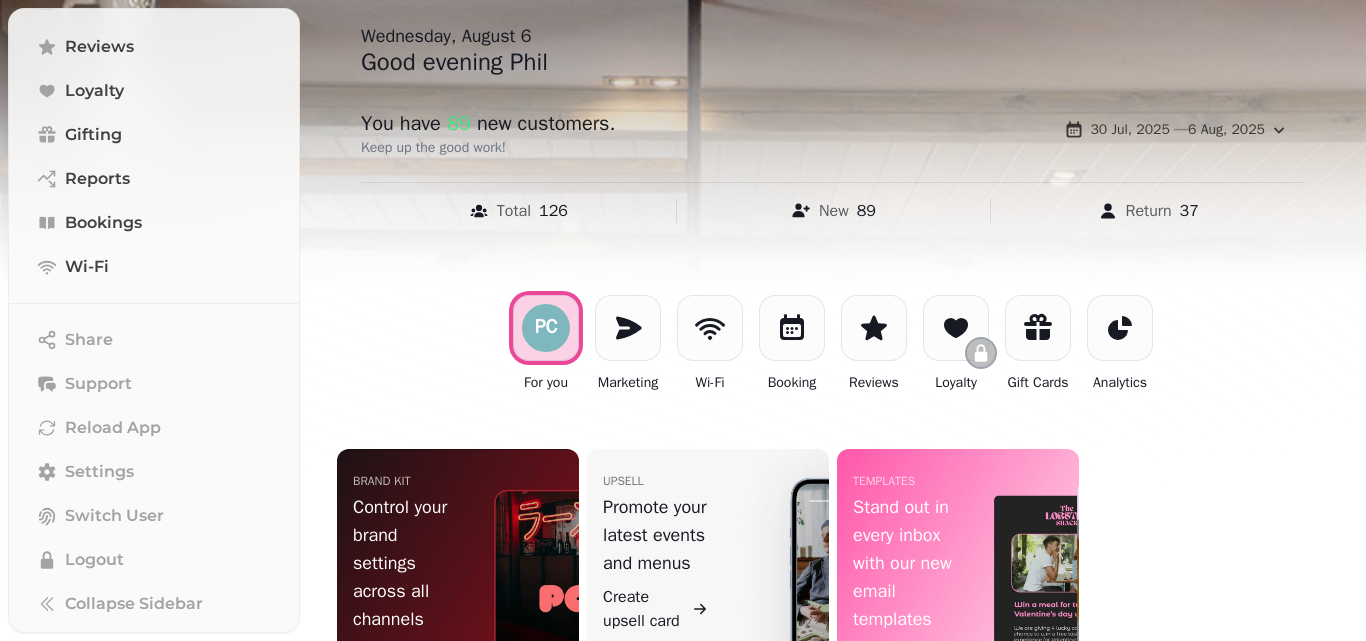 scroll, scrollTop: 116, scrollLeft: 0, axis: vertical 